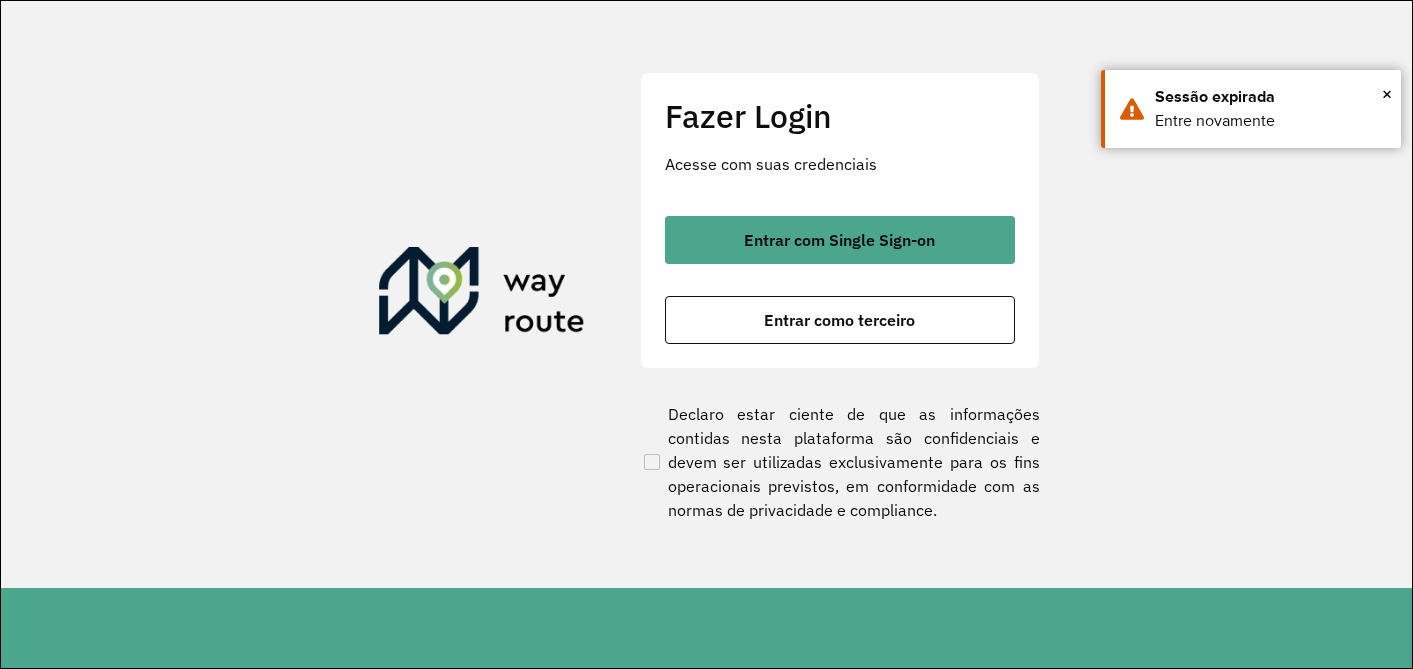 scroll, scrollTop: 0, scrollLeft: 0, axis: both 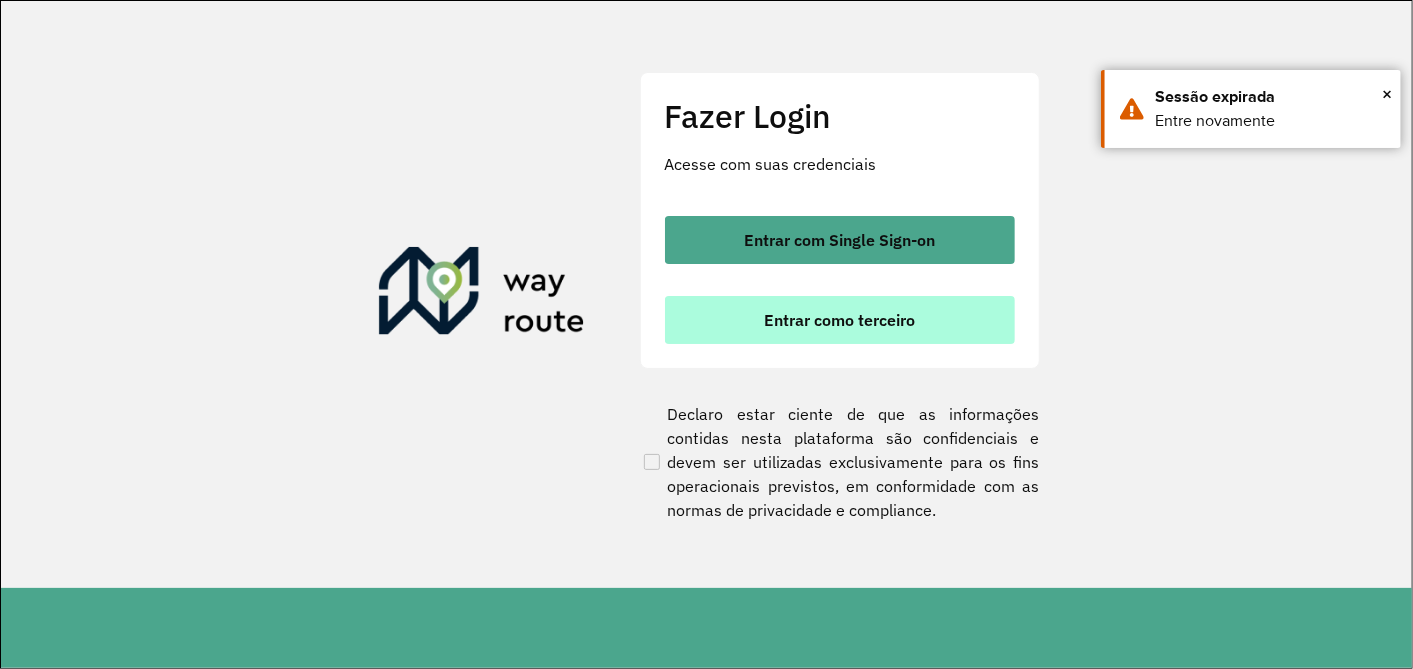 click on "Entrar como terceiro" at bounding box center [839, 320] 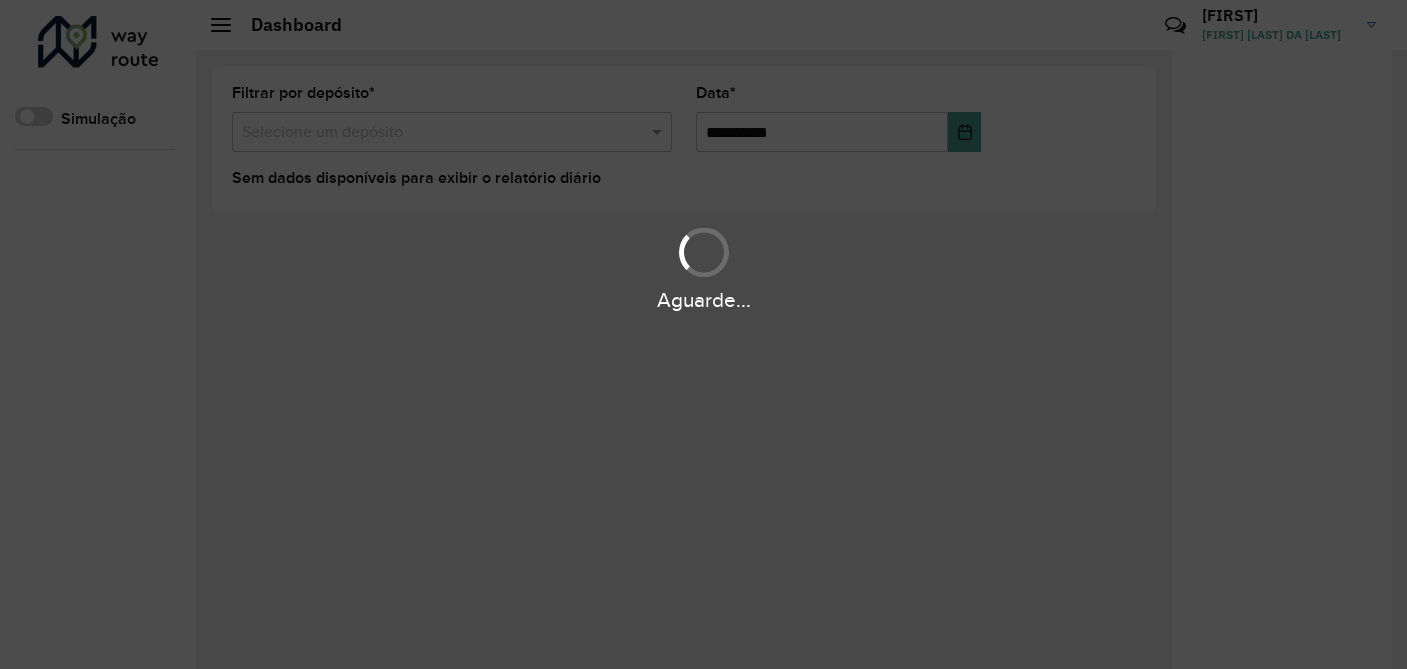 scroll, scrollTop: 0, scrollLeft: 0, axis: both 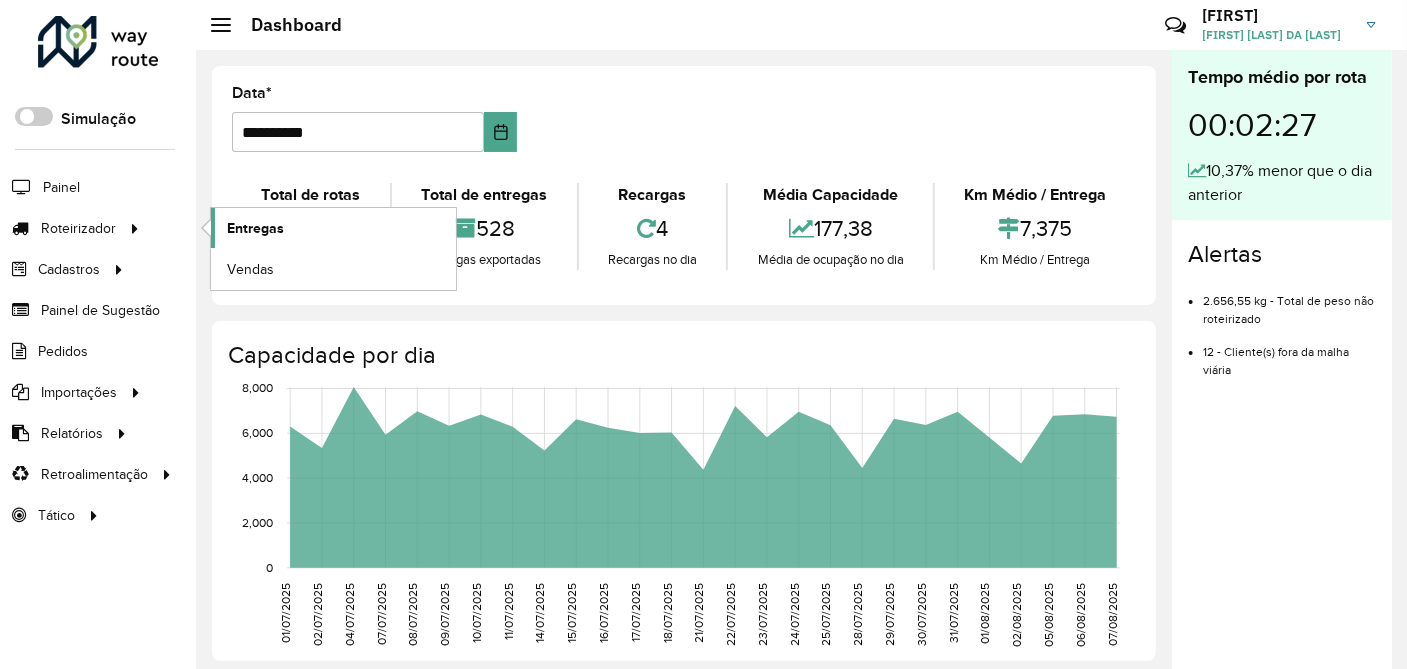 click on "Entregas" 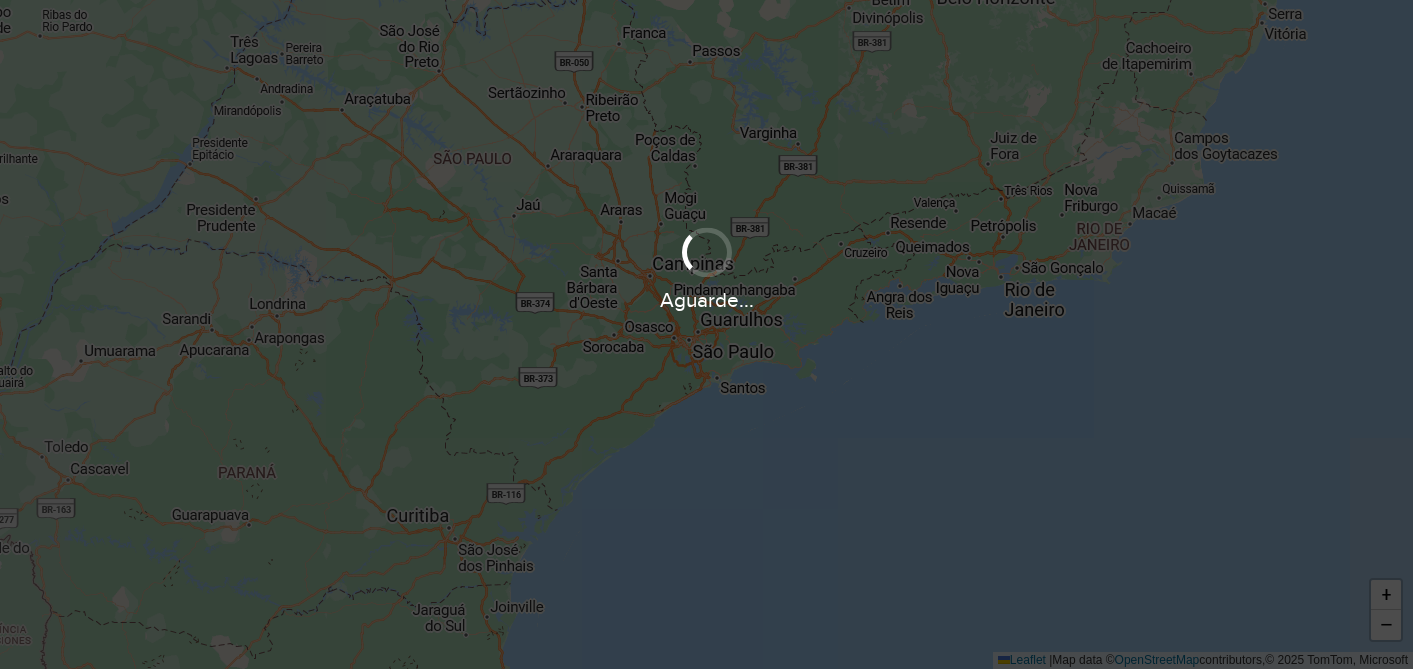scroll, scrollTop: 0, scrollLeft: 0, axis: both 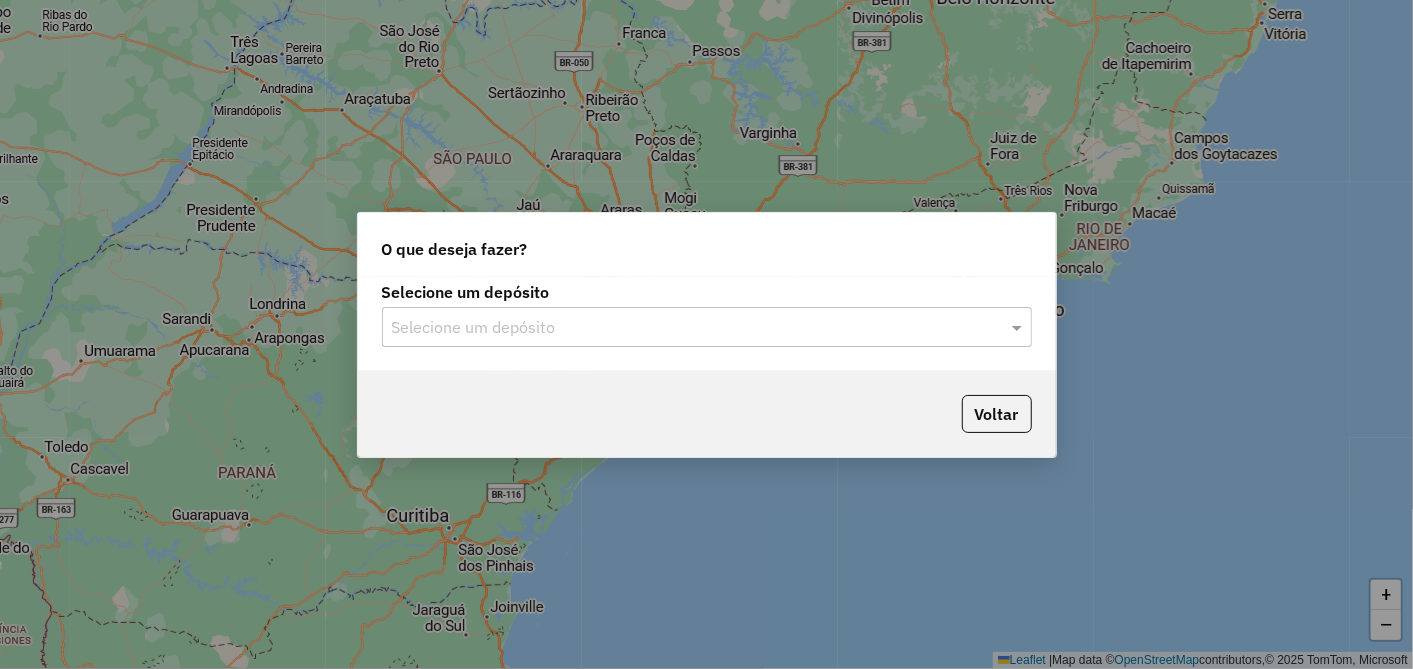 click 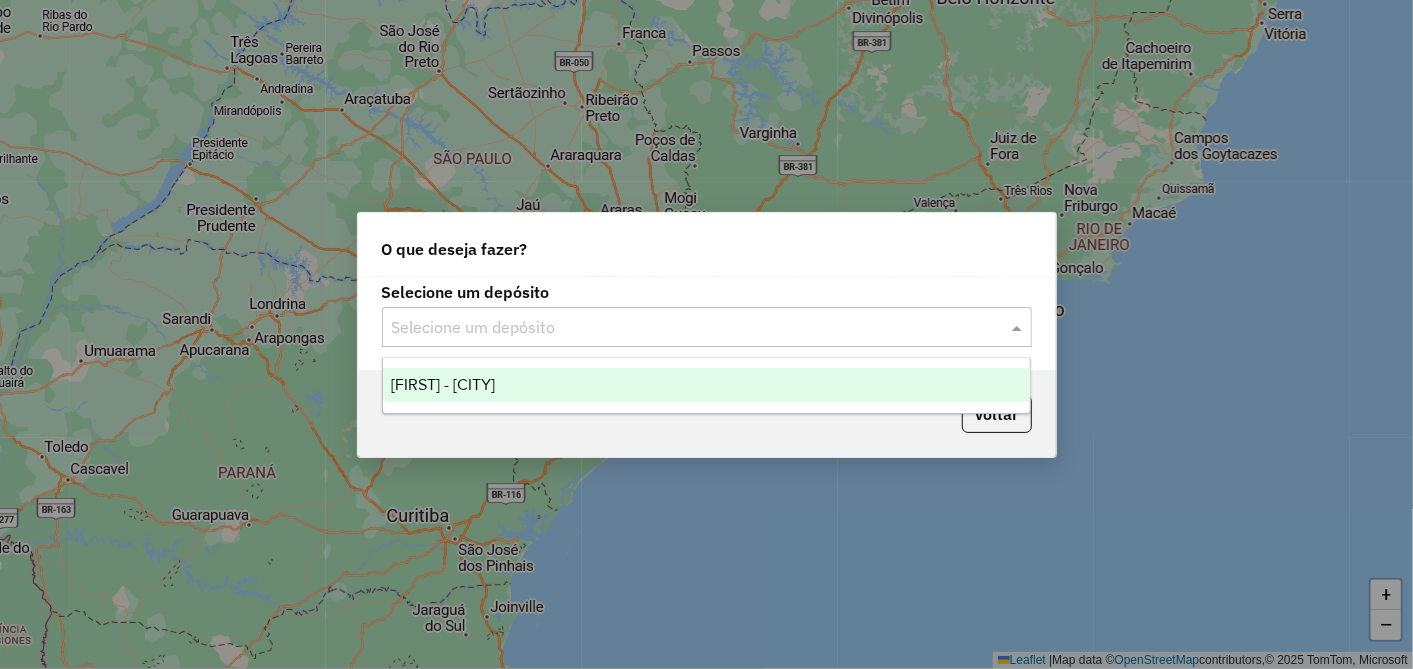 click on "[FIRST] - [CITY]" at bounding box center [443, 384] 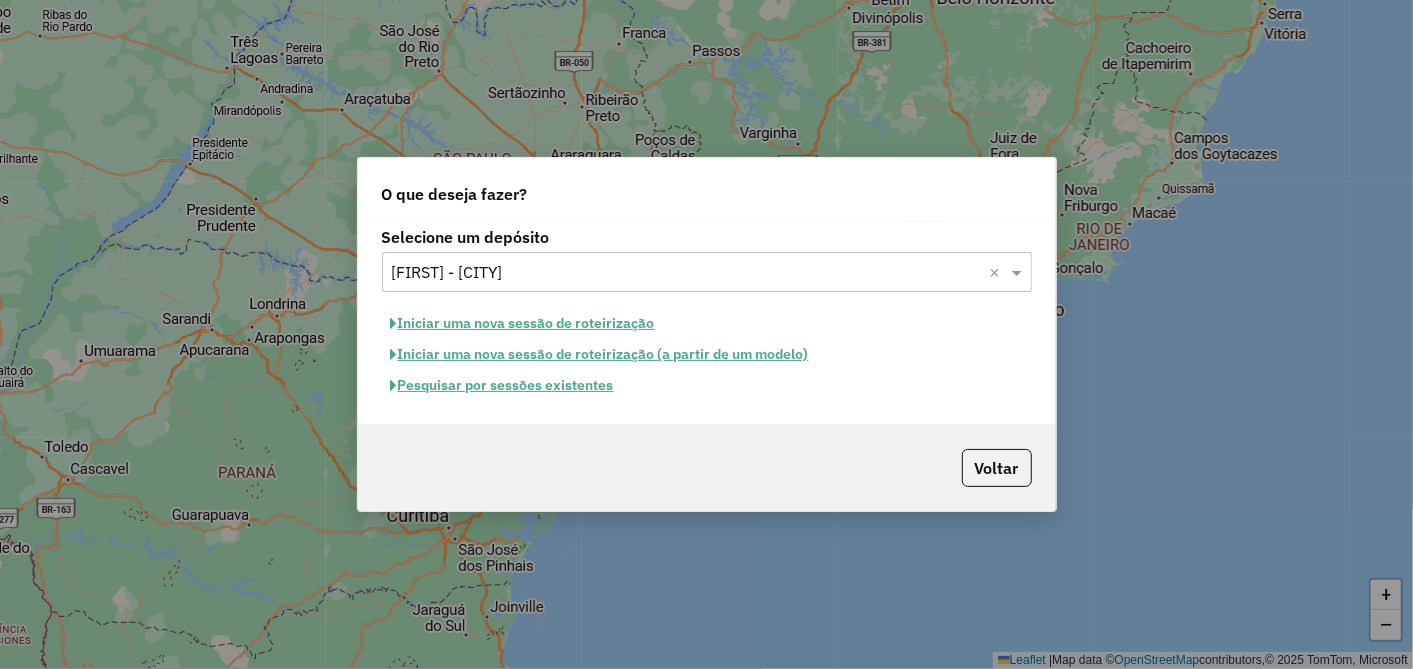 click on "Pesquisar por sessões existentes" 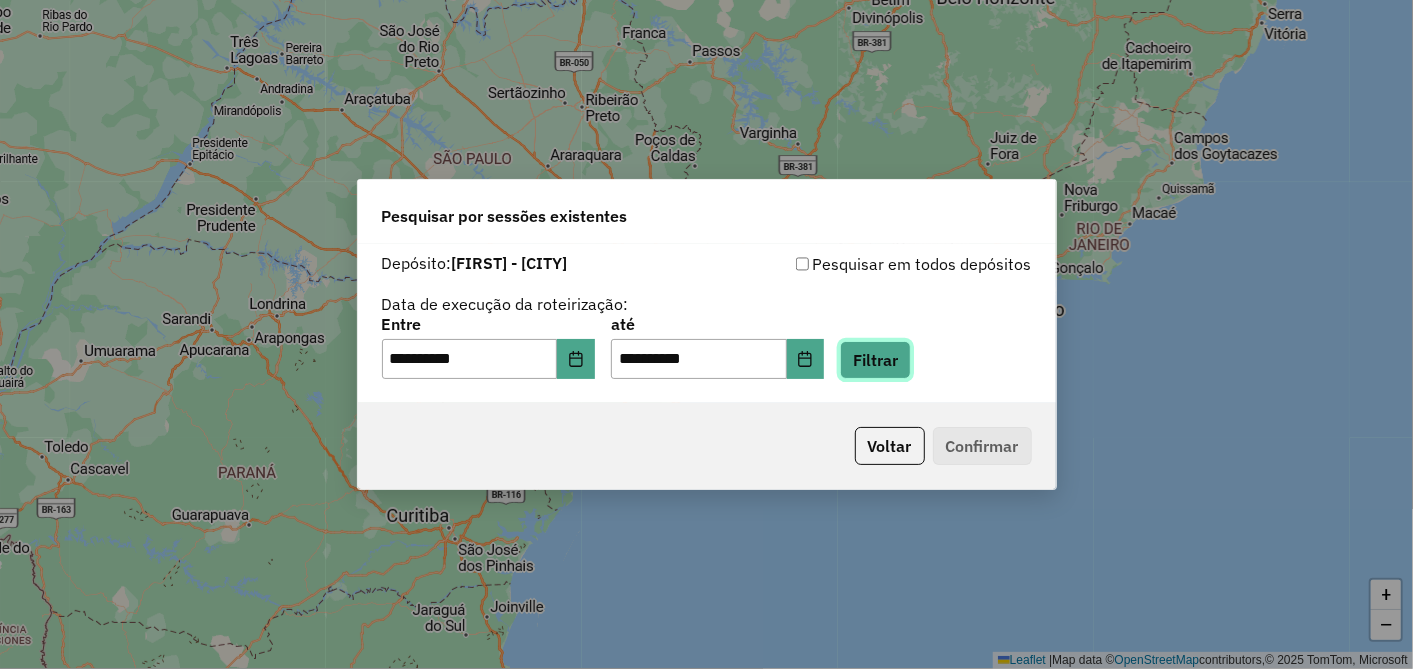 click on "Filtrar" 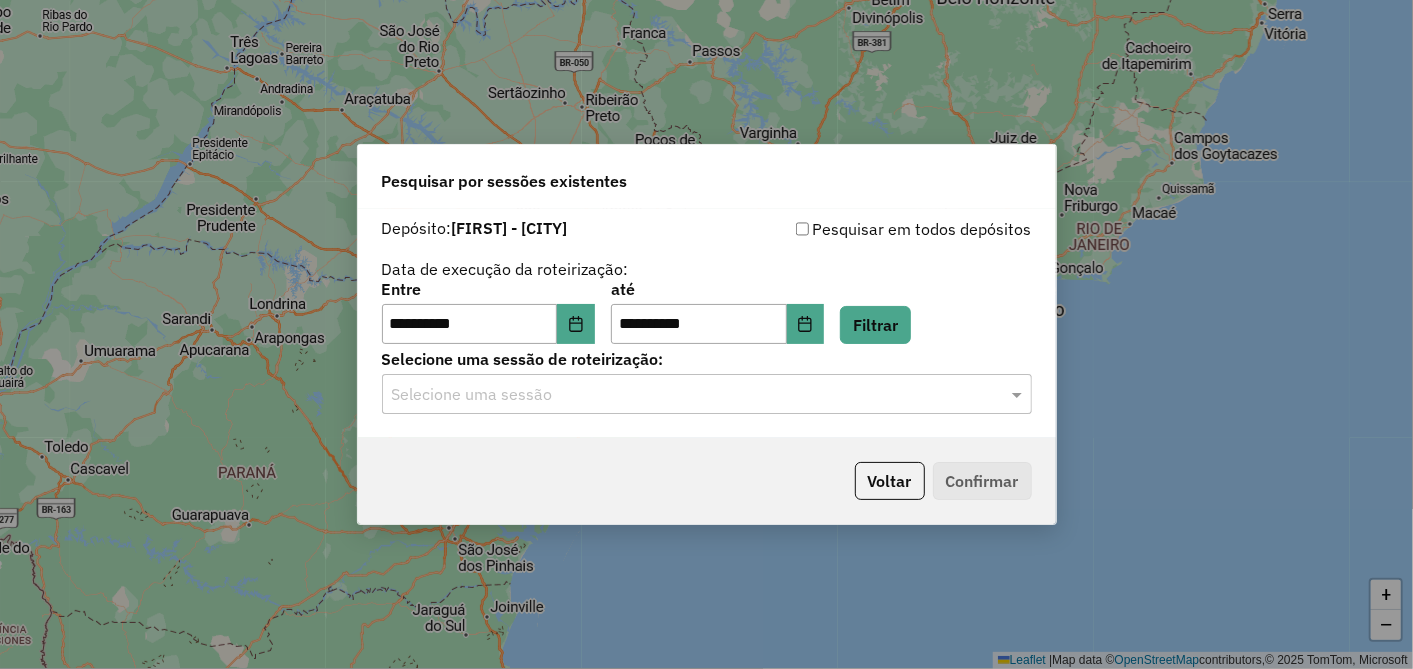 click 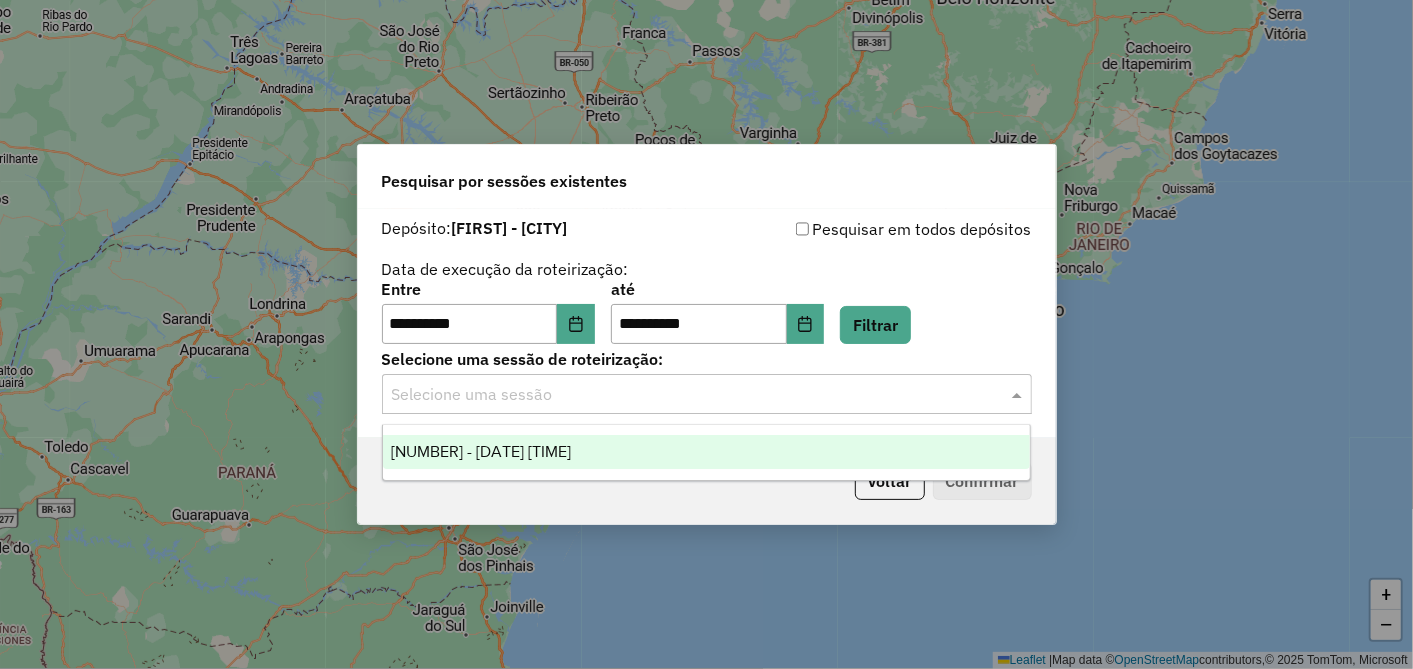 click on "975863 - 07/08/2025 17:29" at bounding box center (706, 452) 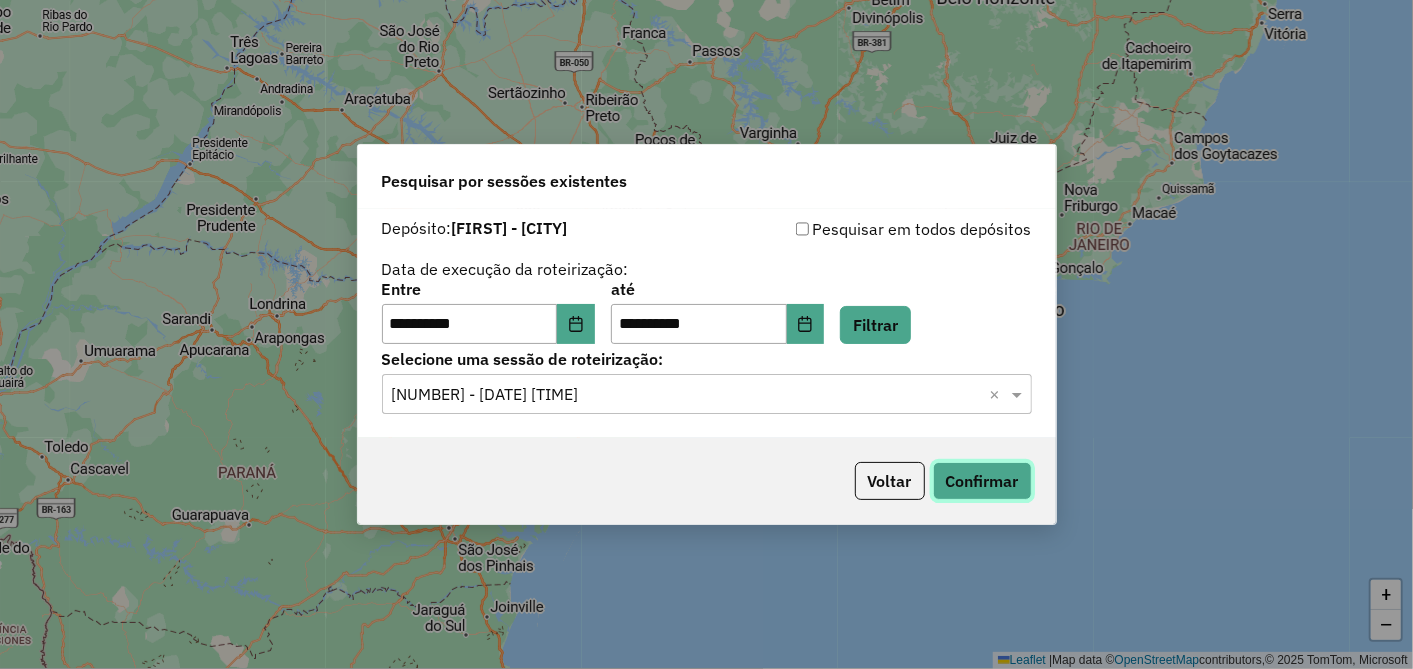 click on "Confirmar" 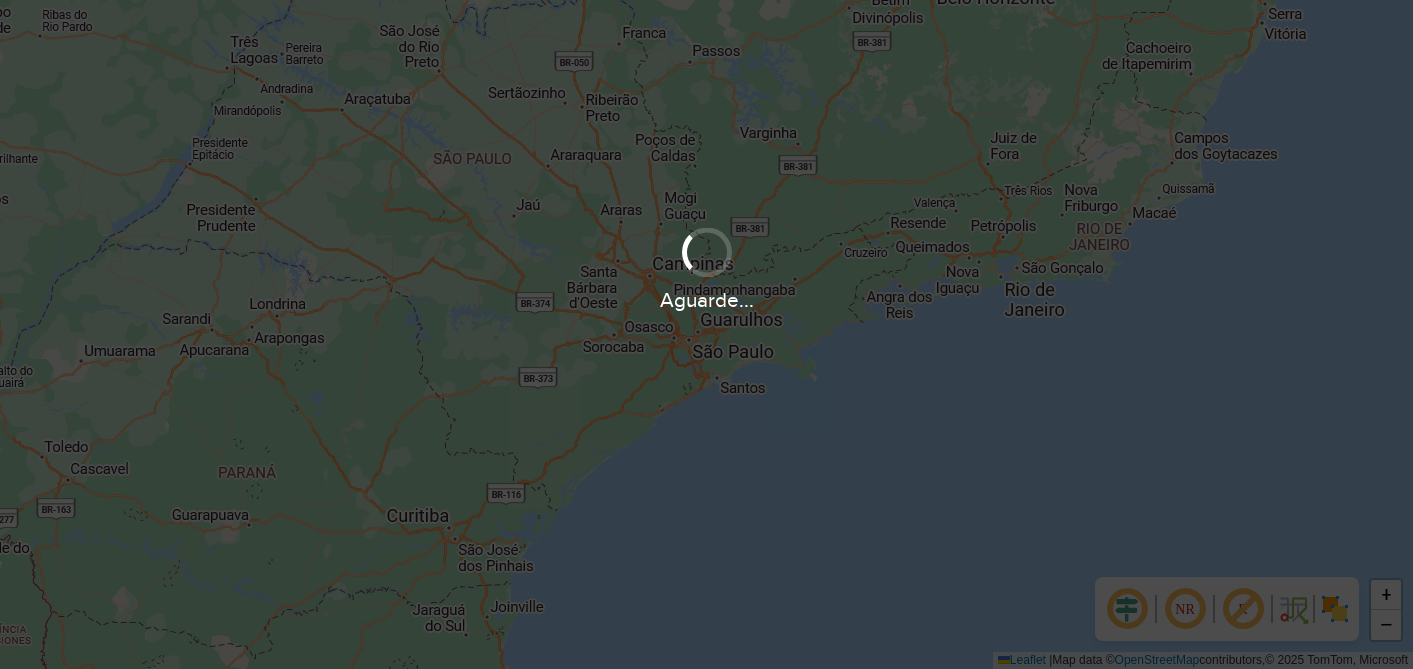 scroll, scrollTop: 0, scrollLeft: 0, axis: both 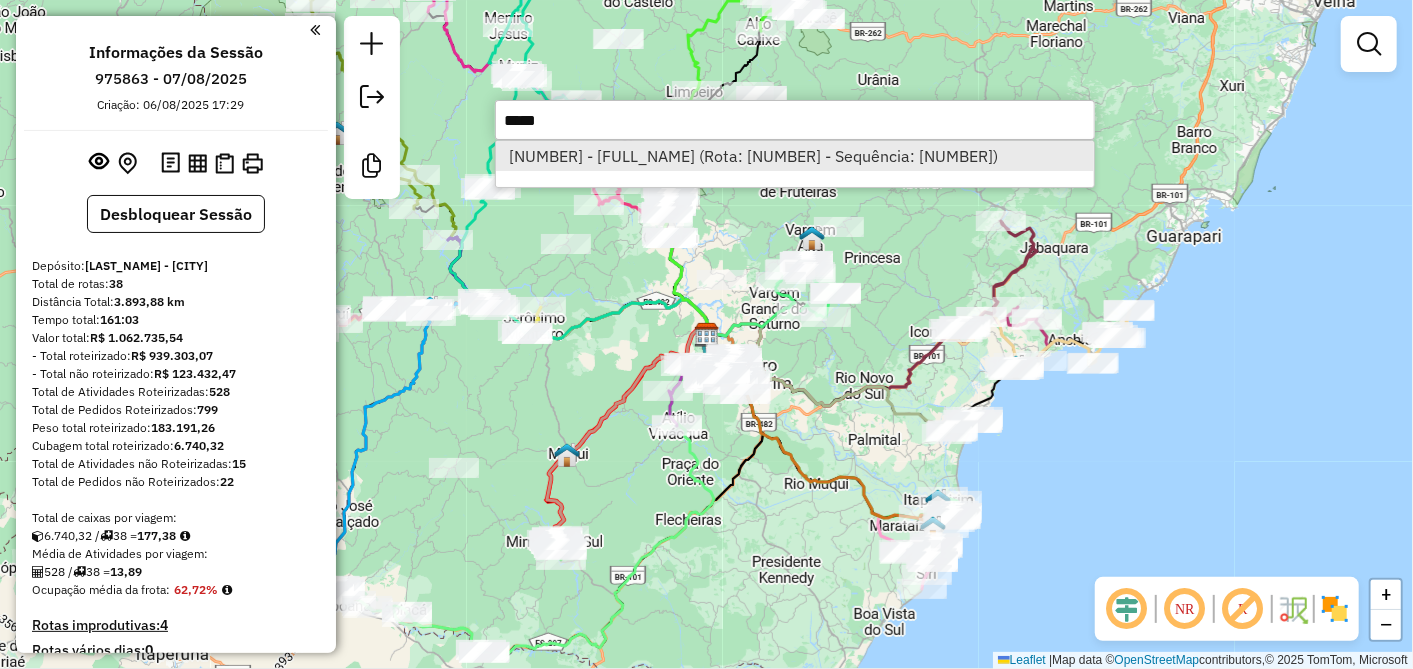 type on "*****" 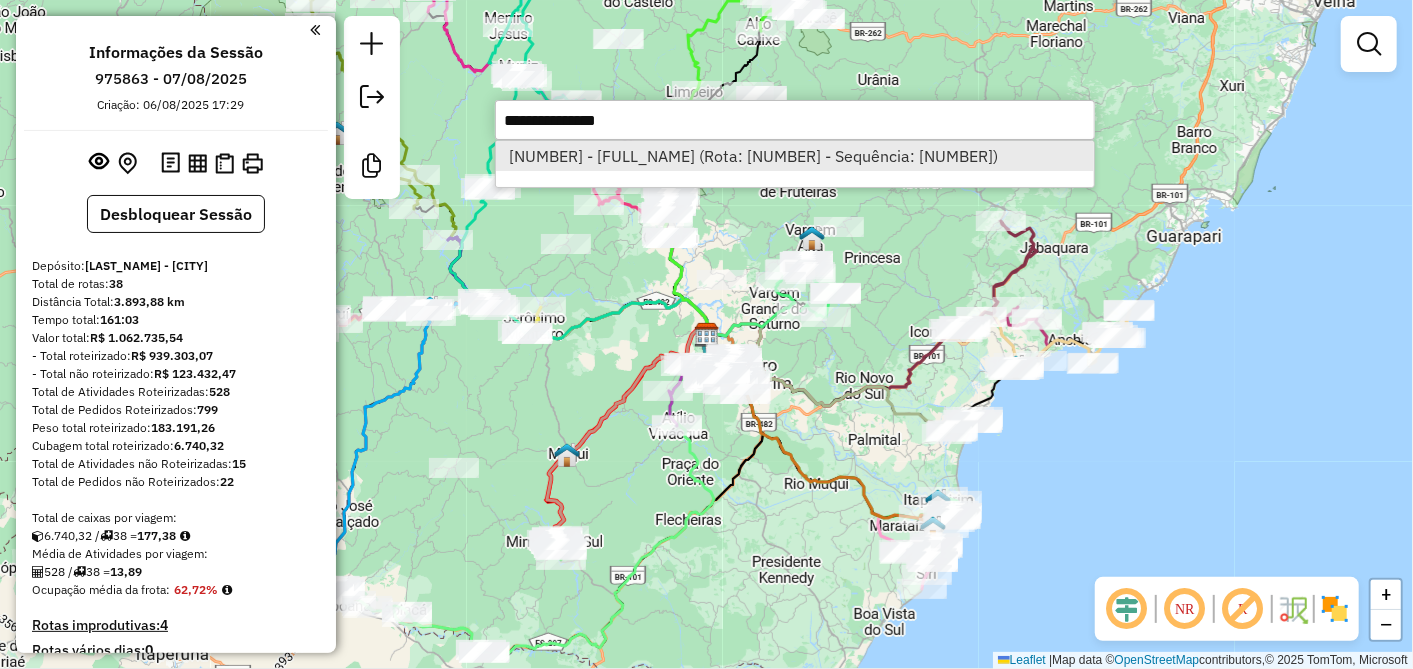 select on "**********" 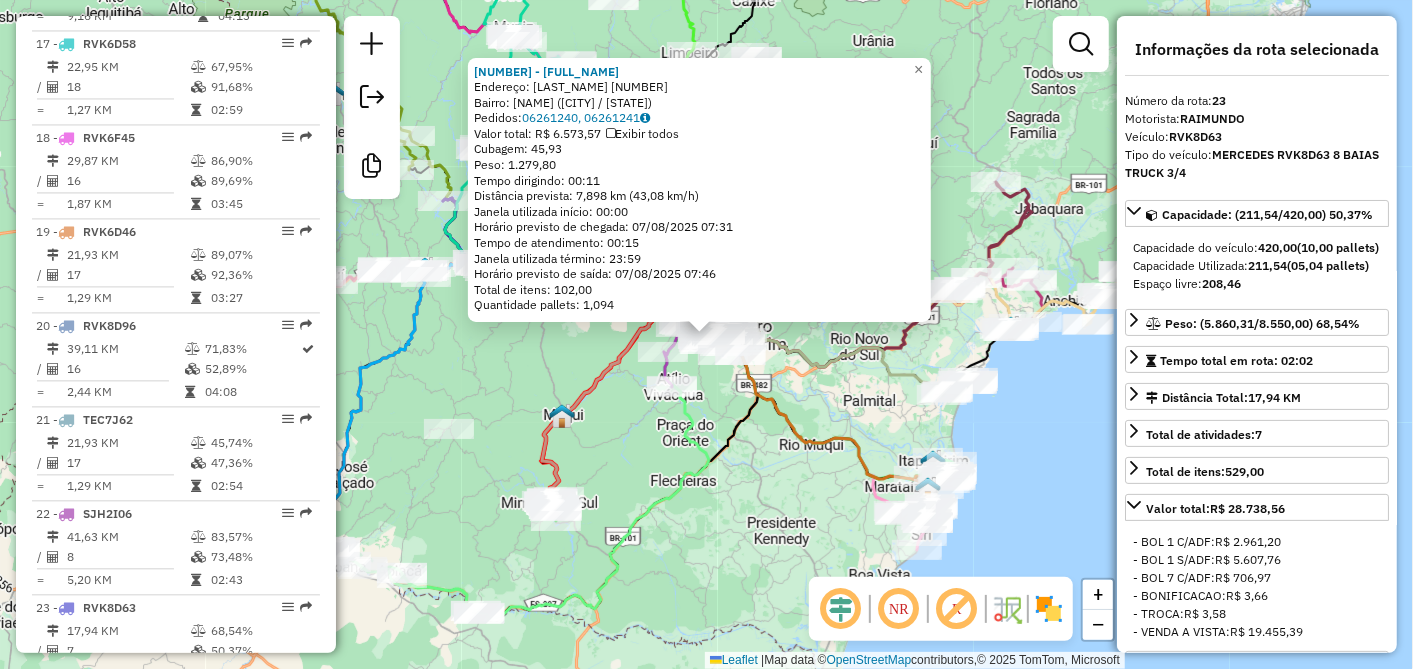 scroll, scrollTop: 2848, scrollLeft: 0, axis: vertical 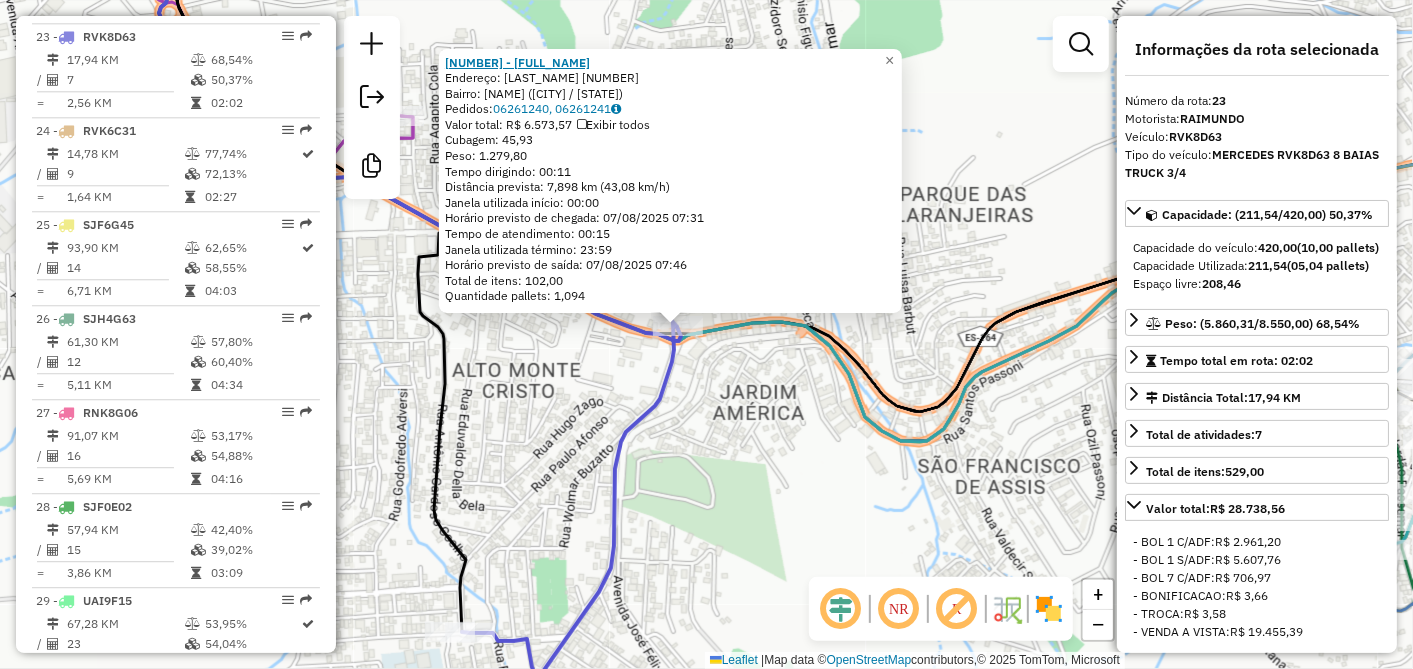 click on "64406 - GEOVANE MARCHIORI" 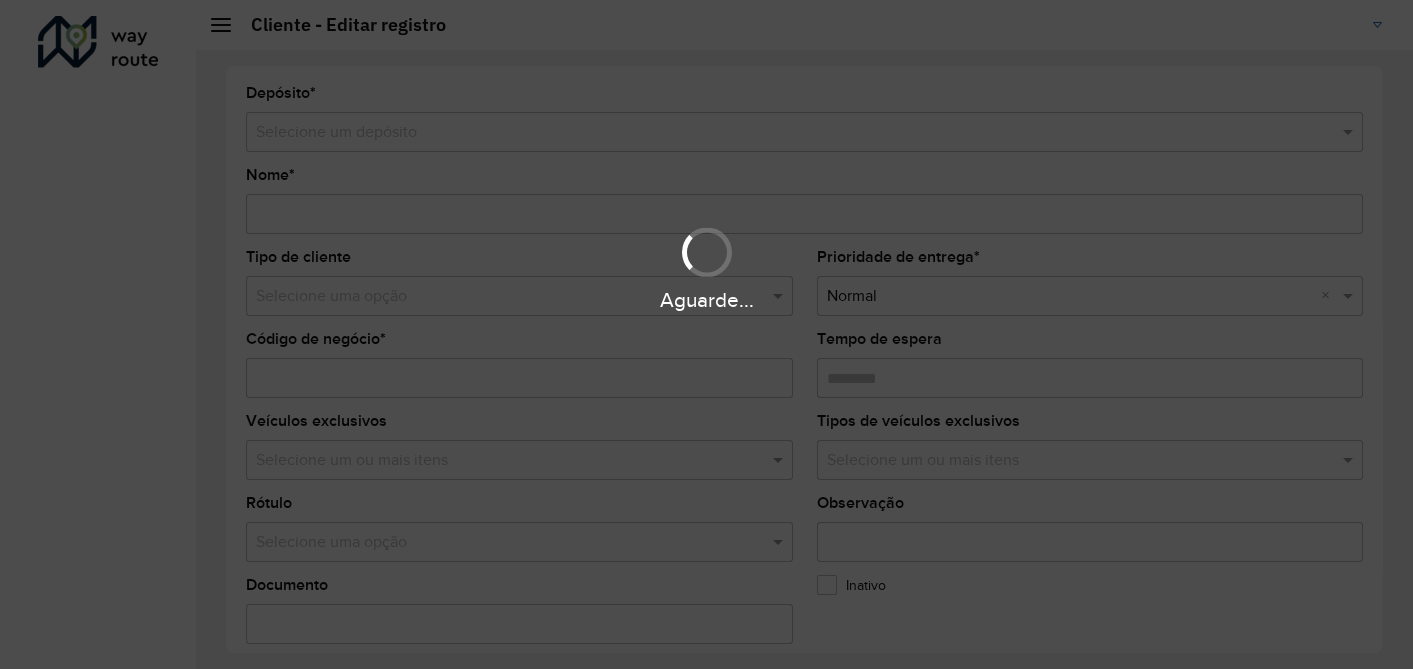 scroll, scrollTop: 0, scrollLeft: 0, axis: both 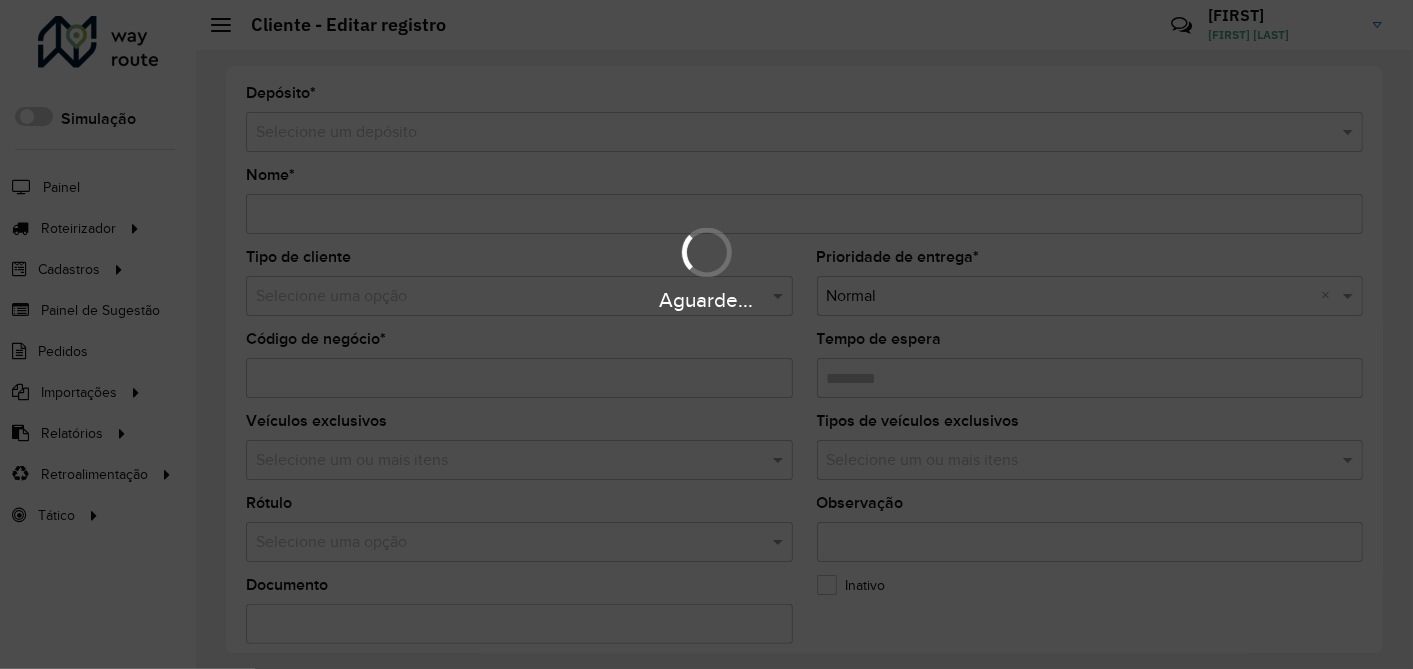 type on "**********" 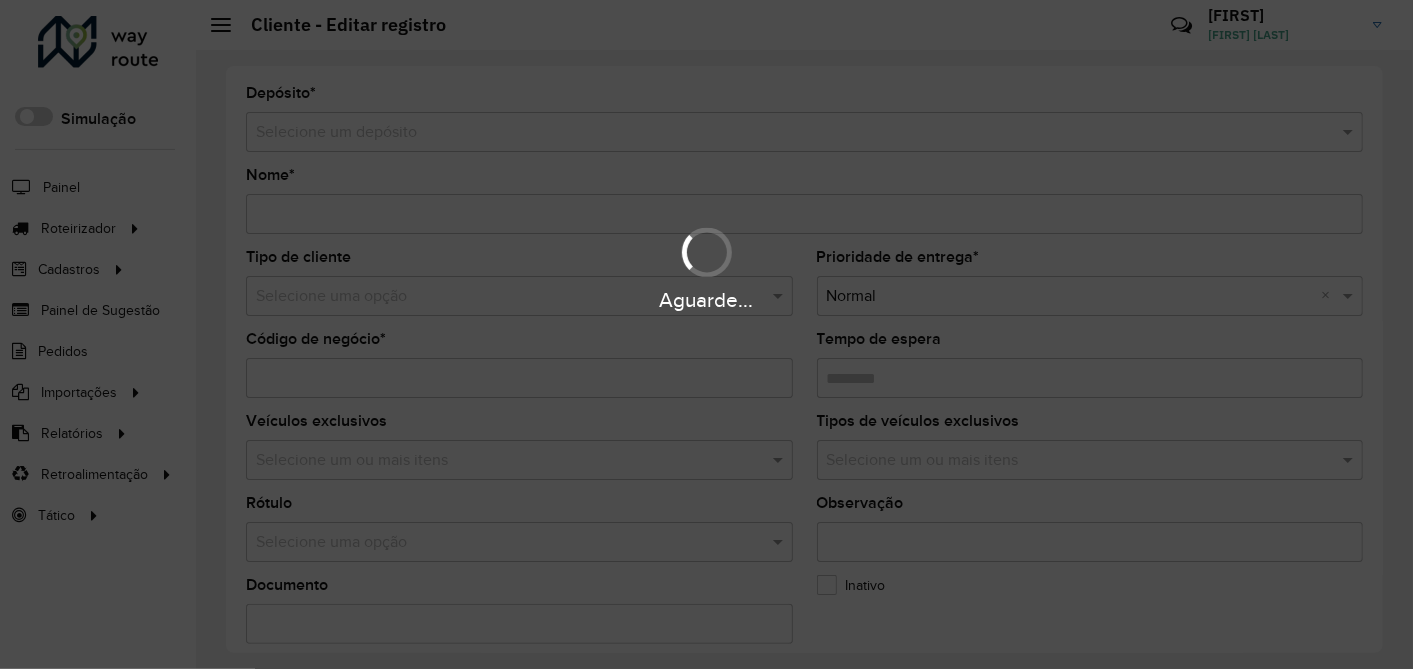 type on "*****" 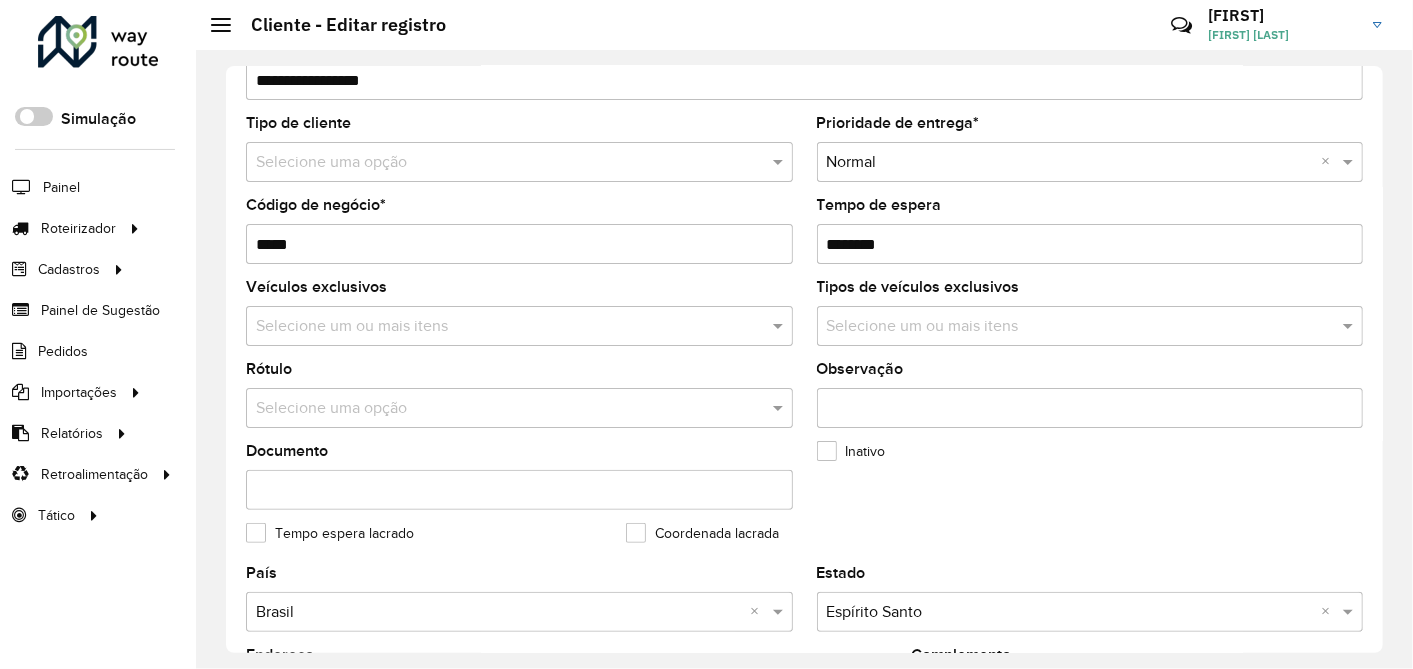 scroll, scrollTop: 0, scrollLeft: 0, axis: both 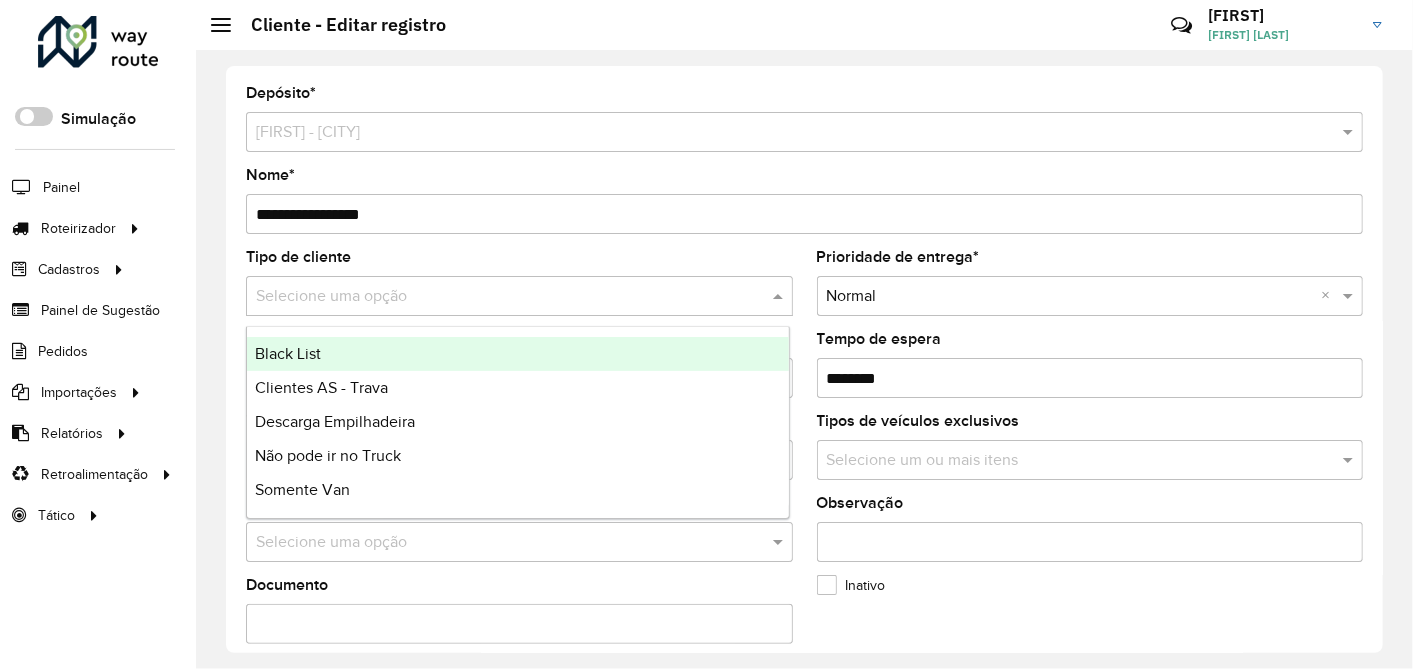 click on "Selecione uma opção" at bounding box center (519, 296) 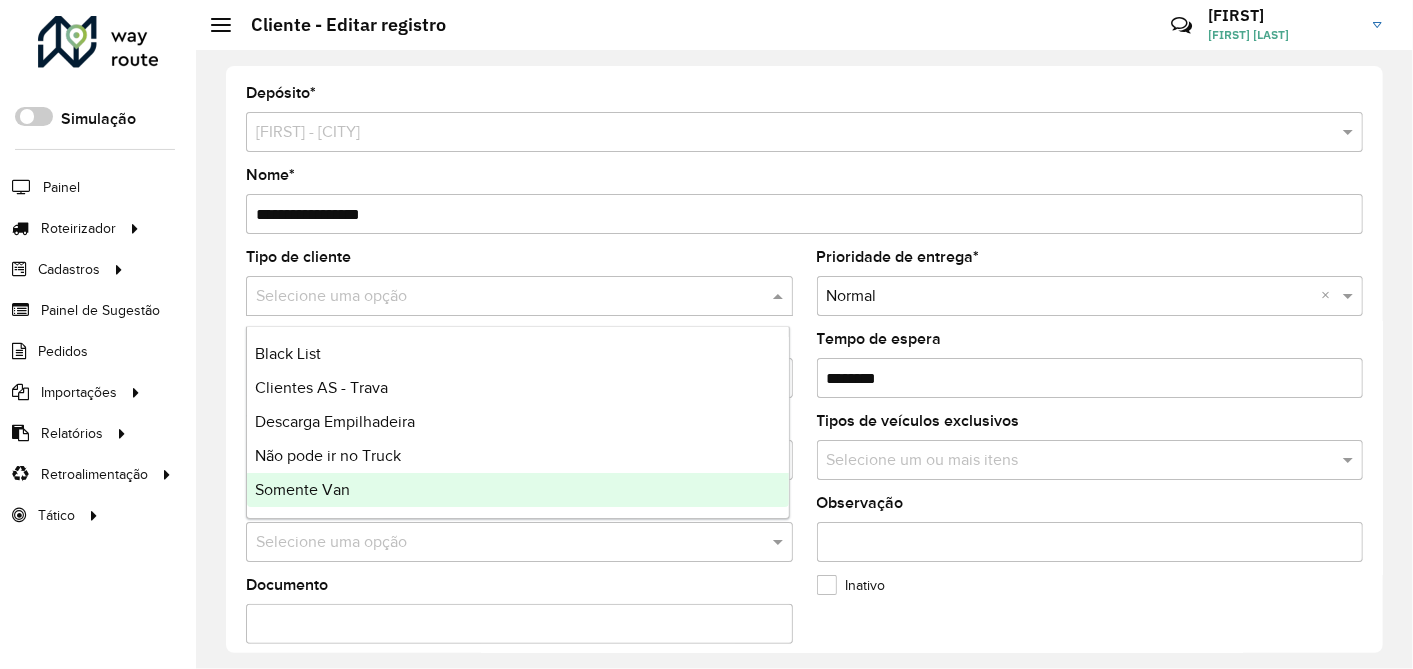 click on "Somente Van" at bounding box center [302, 489] 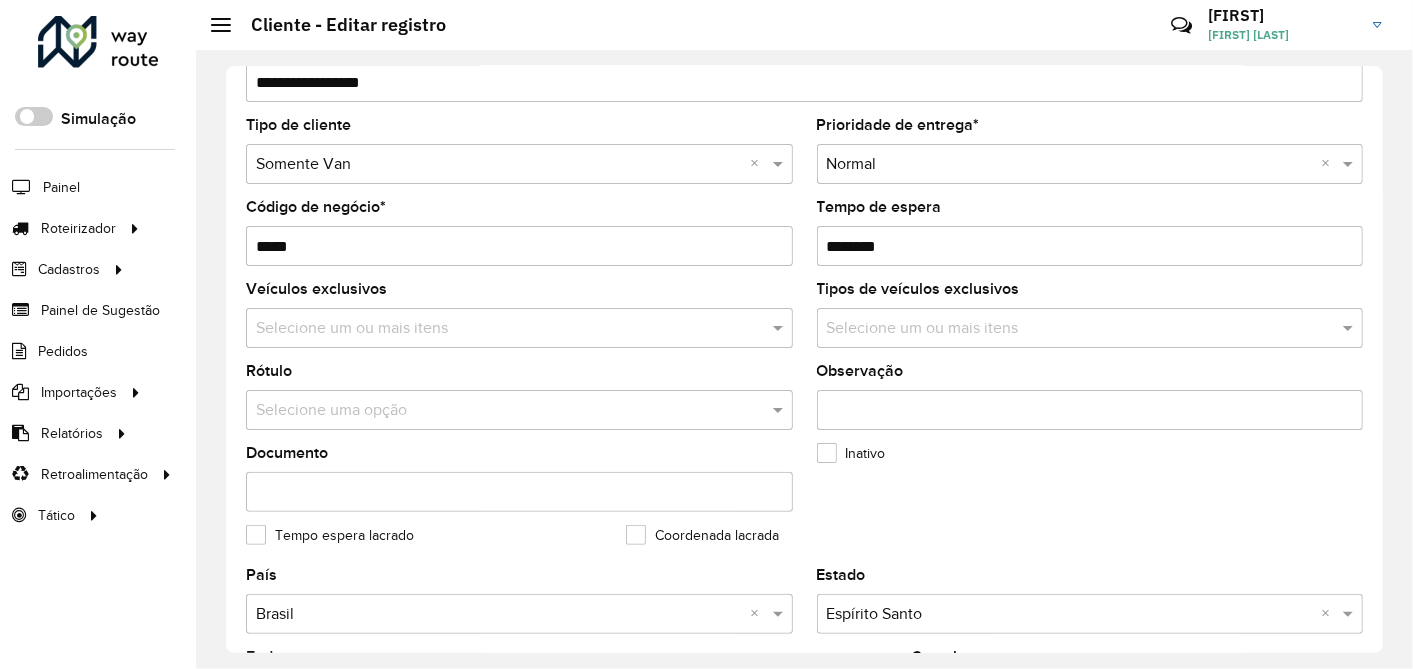scroll, scrollTop: 111, scrollLeft: 0, axis: vertical 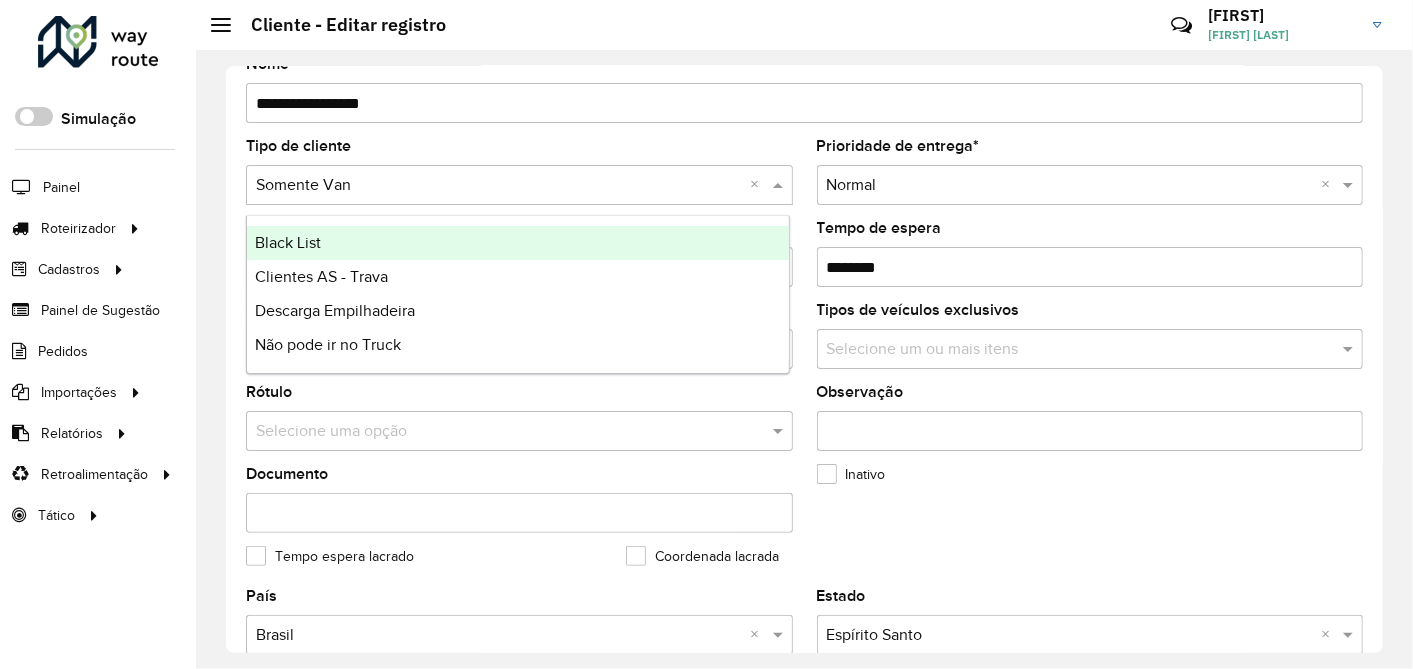 click at bounding box center (499, 186) 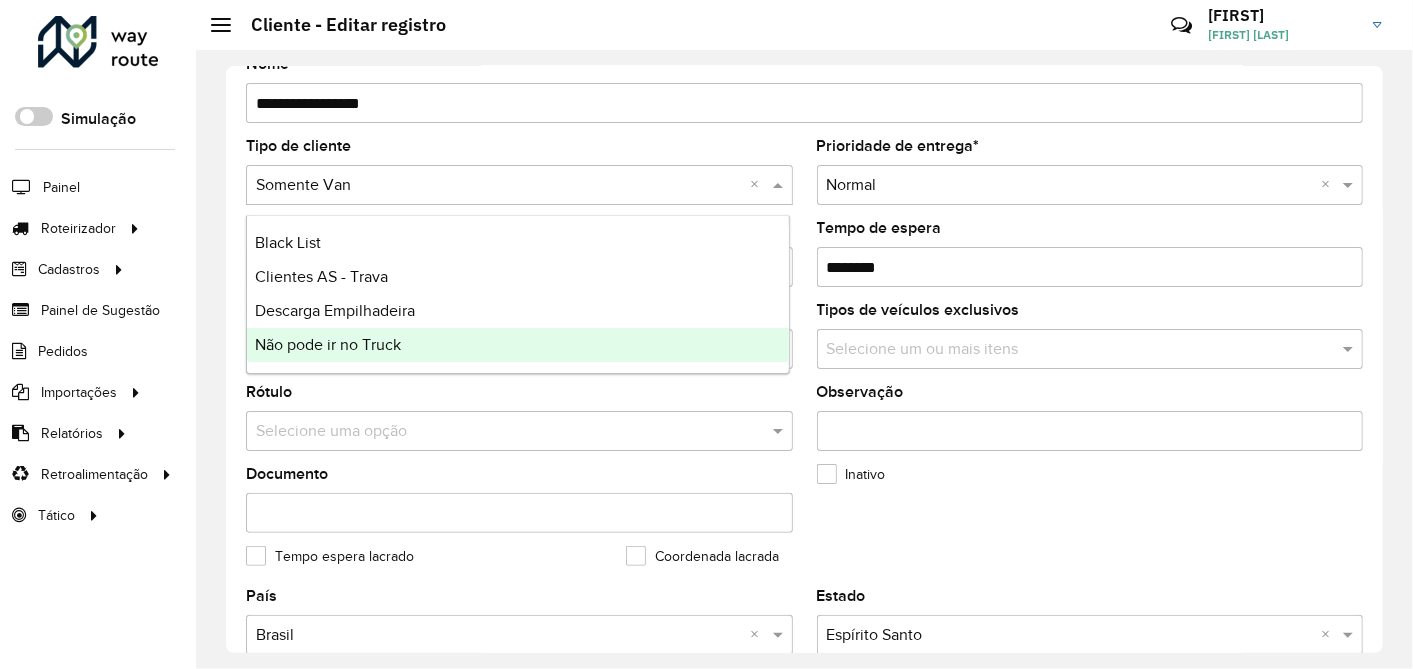 click on "Não pode ir no Truck" at bounding box center [518, 345] 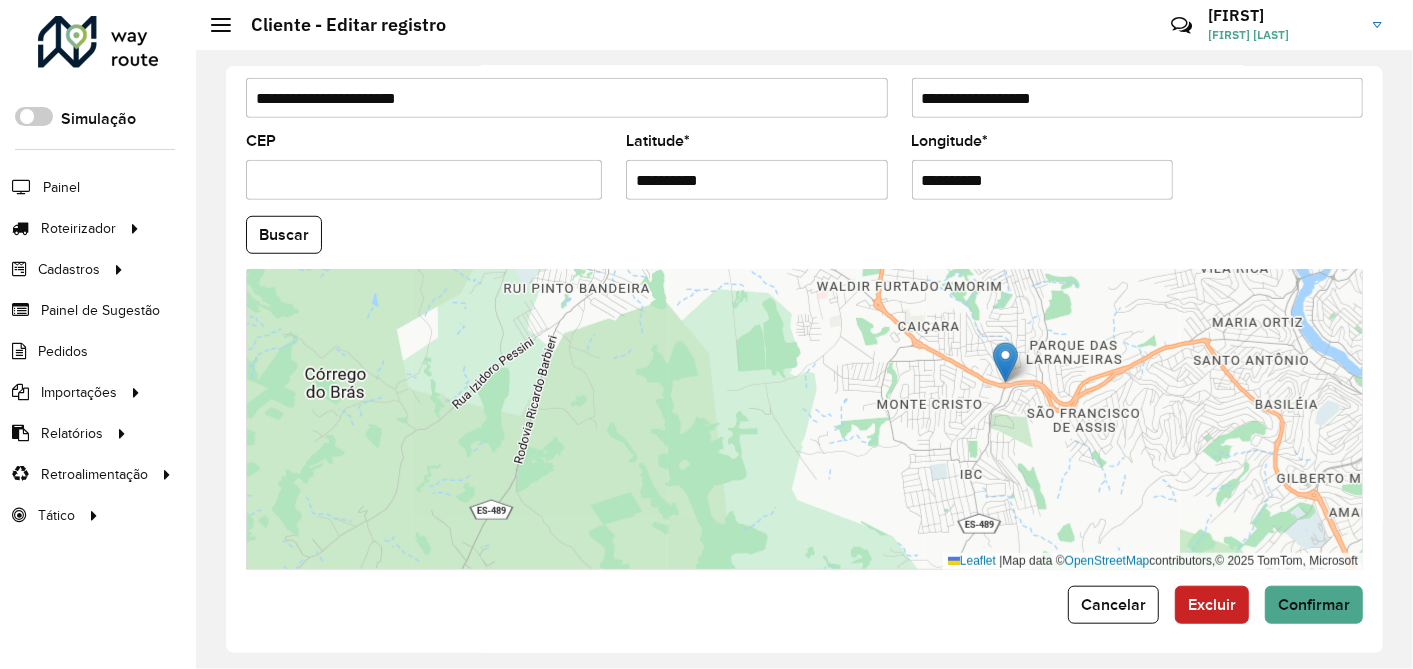 scroll, scrollTop: 817, scrollLeft: 0, axis: vertical 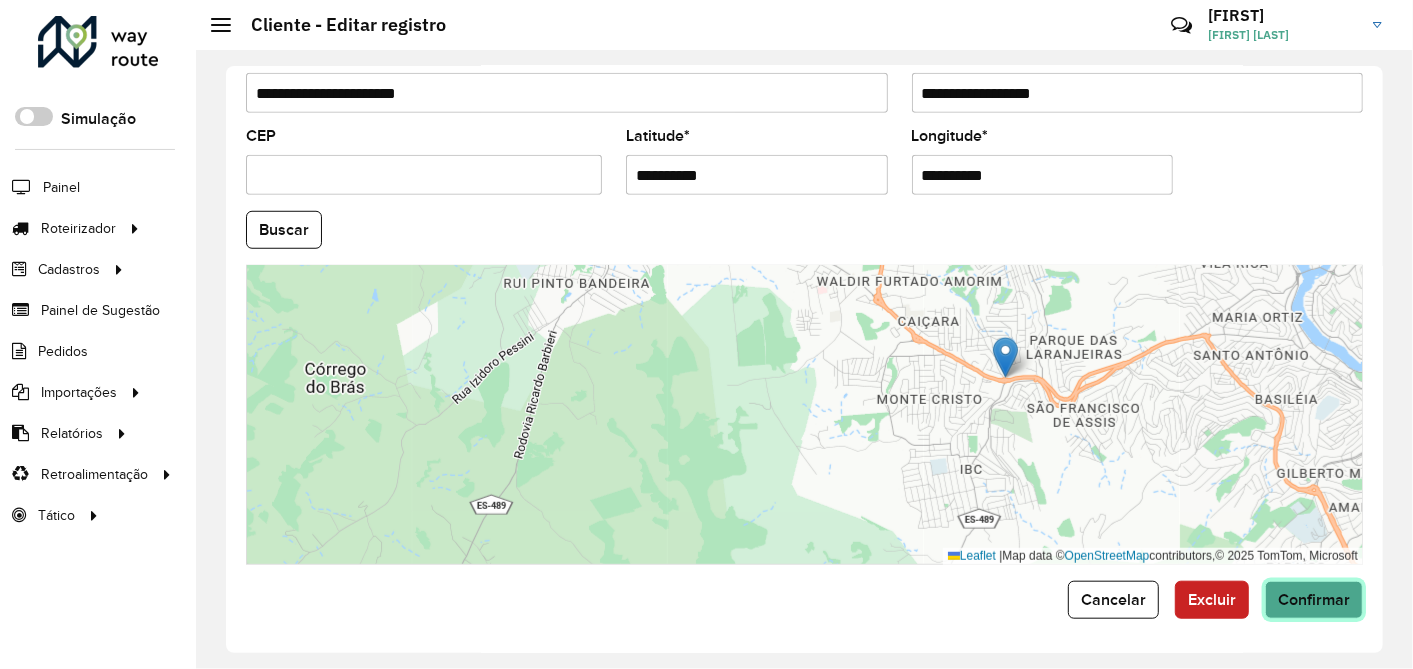 click on "Confirmar" 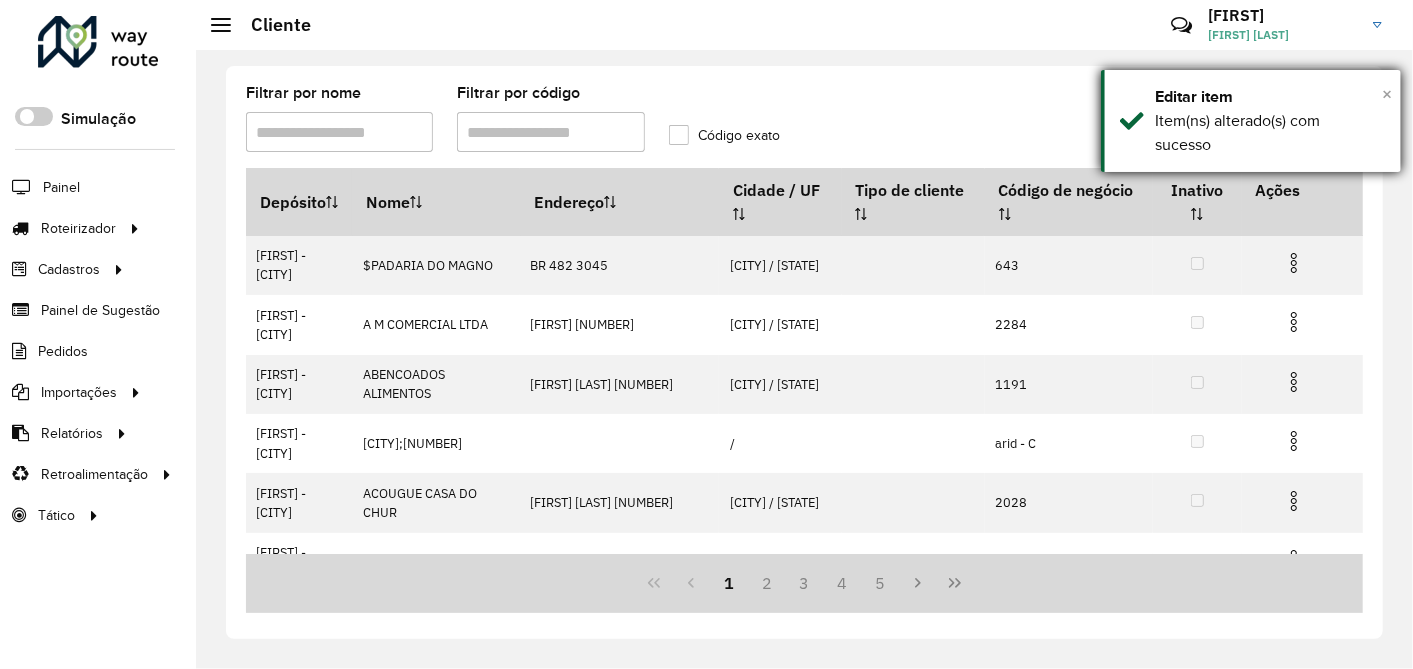 click on "×" at bounding box center (1387, 94) 